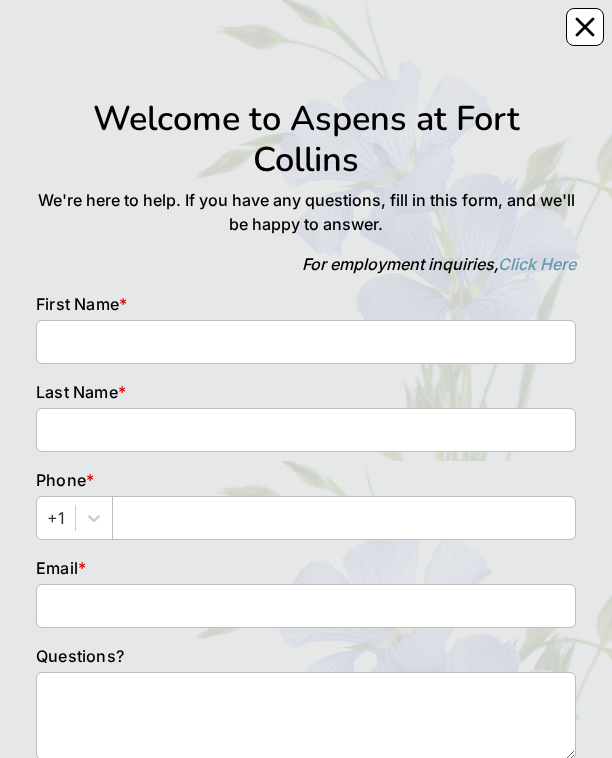 scroll, scrollTop: 0, scrollLeft: 0, axis: both 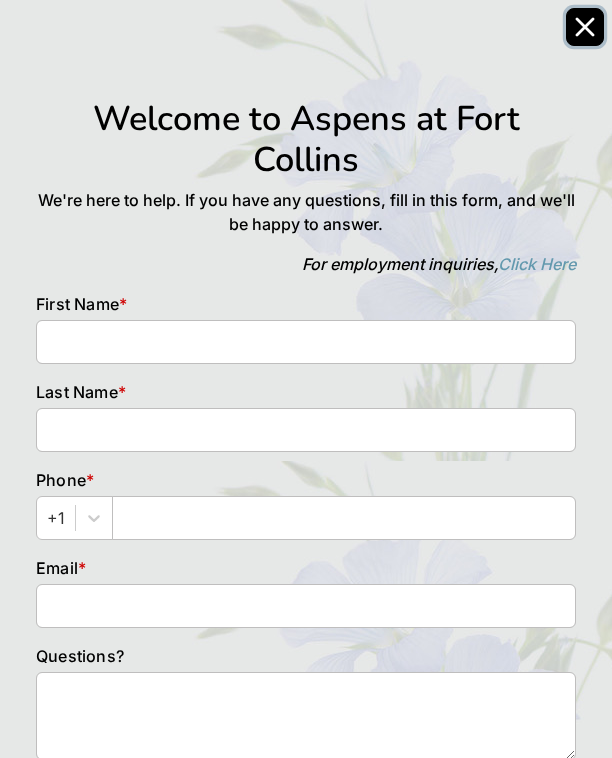 click 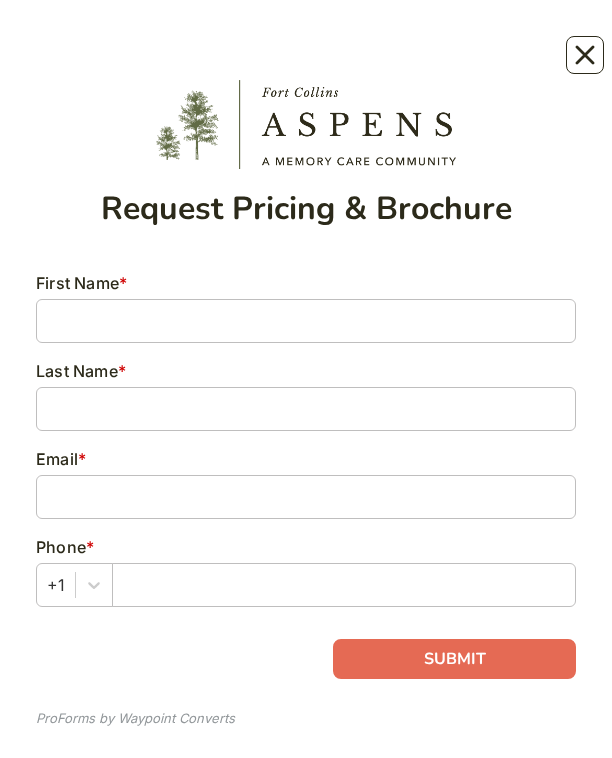 scroll, scrollTop: 0, scrollLeft: 0, axis: both 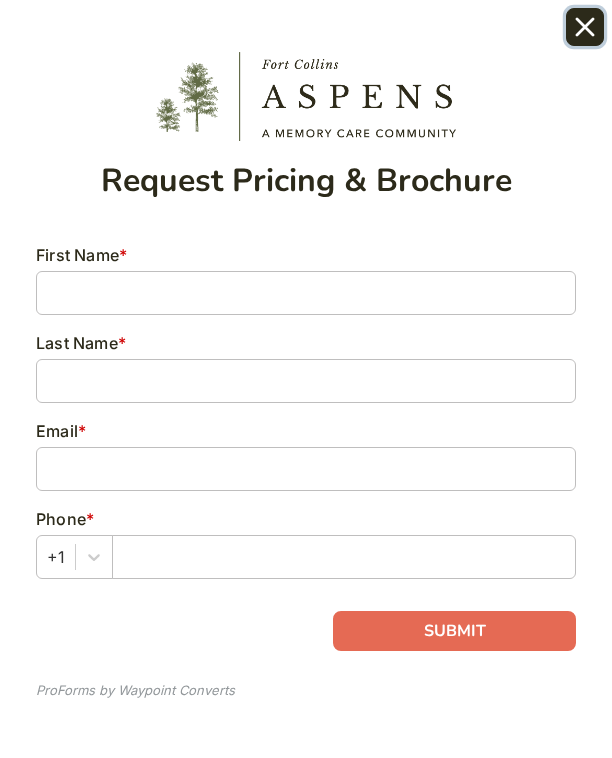 click at bounding box center (585, 27) 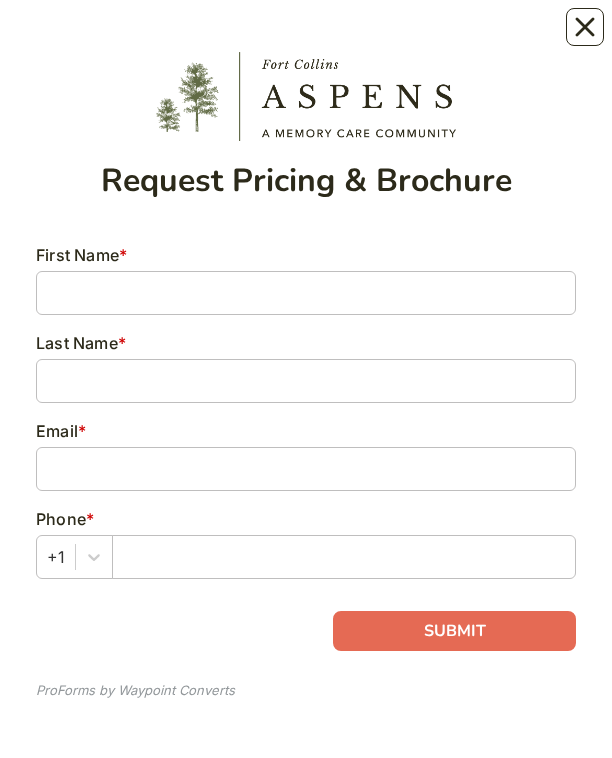 scroll, scrollTop: 0, scrollLeft: 0, axis: both 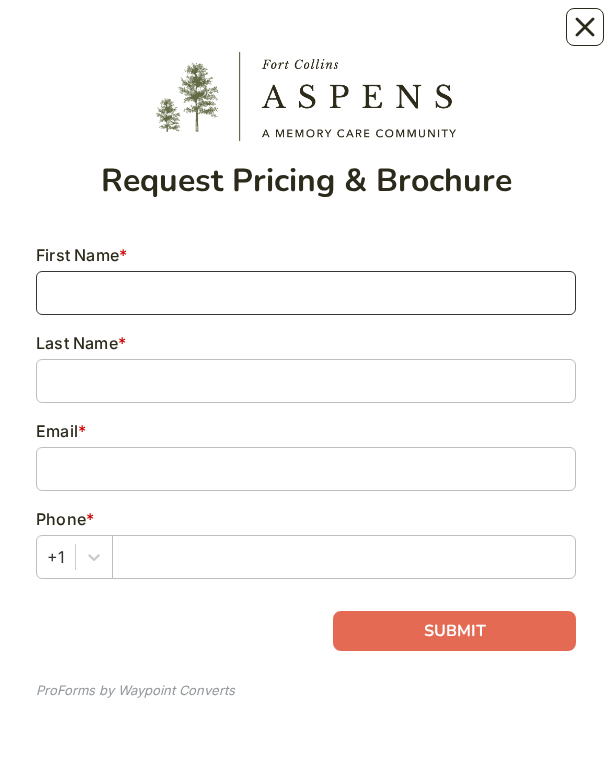 click at bounding box center [306, 293] 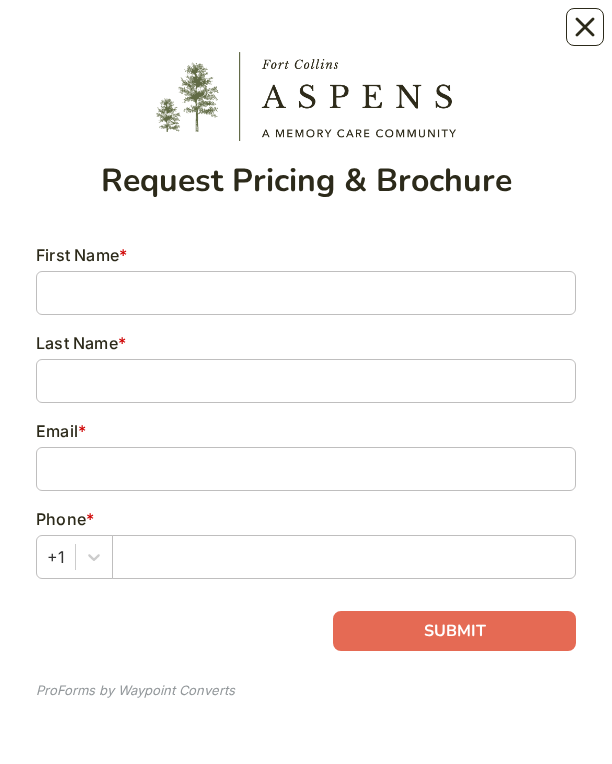 type on "[FIRST]" 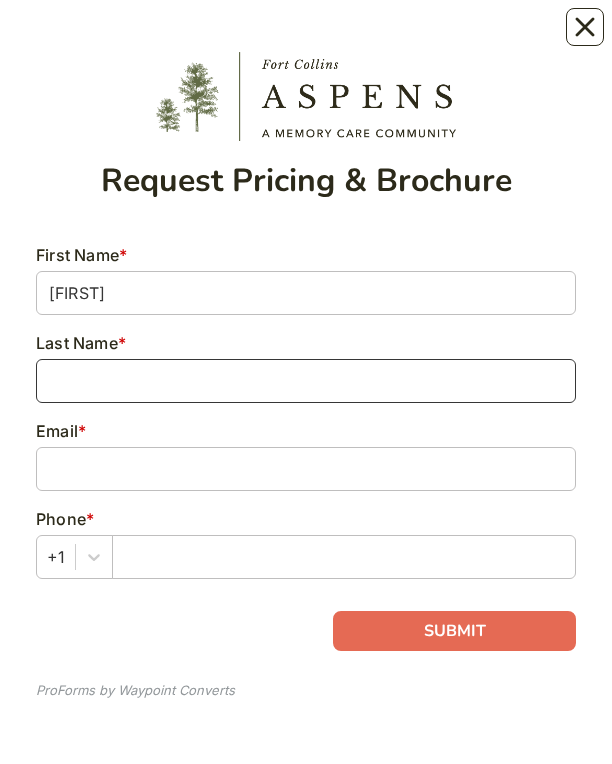 type on "[LAST] [FIRST]" 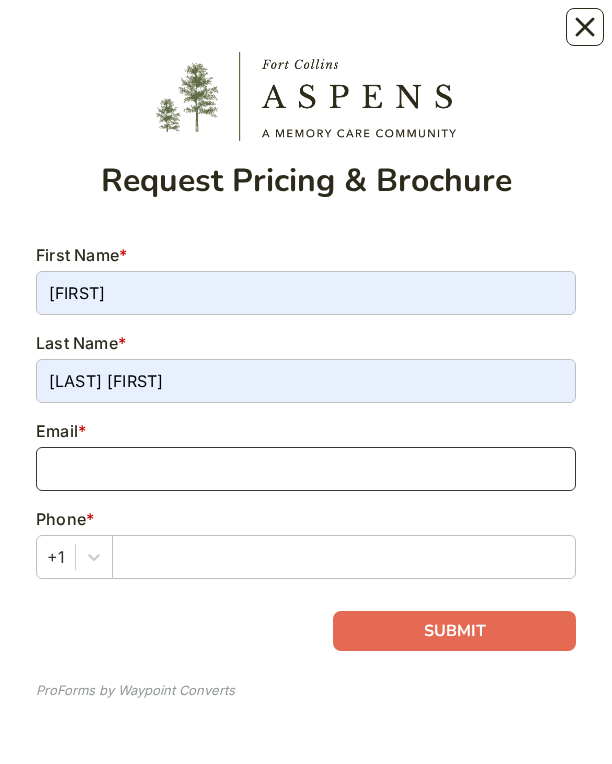 type on "[EMAIL]" 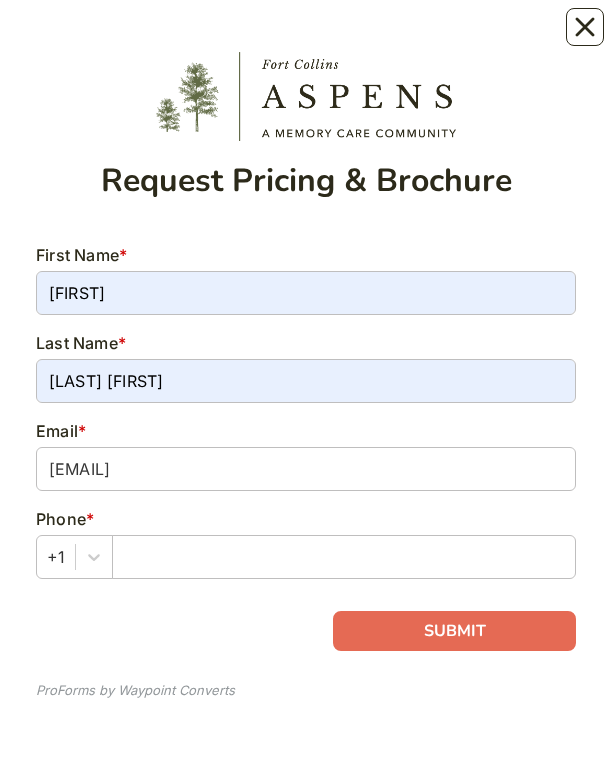 type on "[NUMBER]" 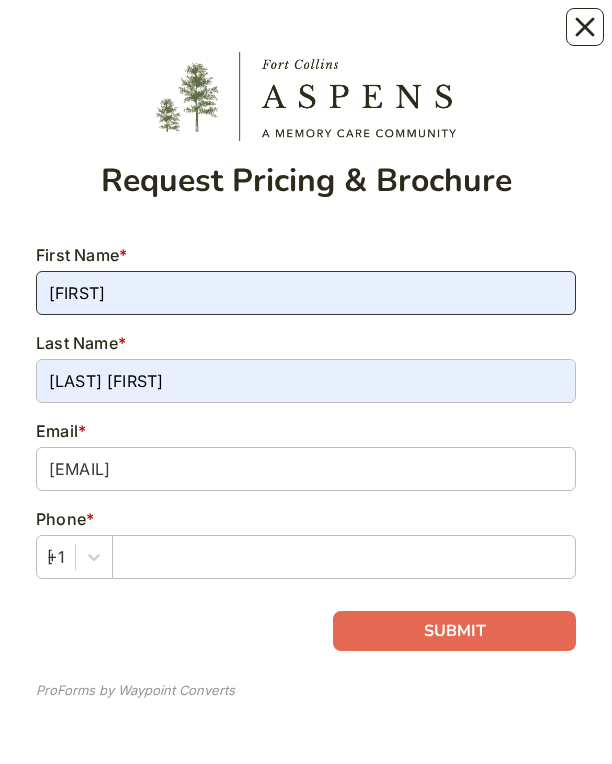 type 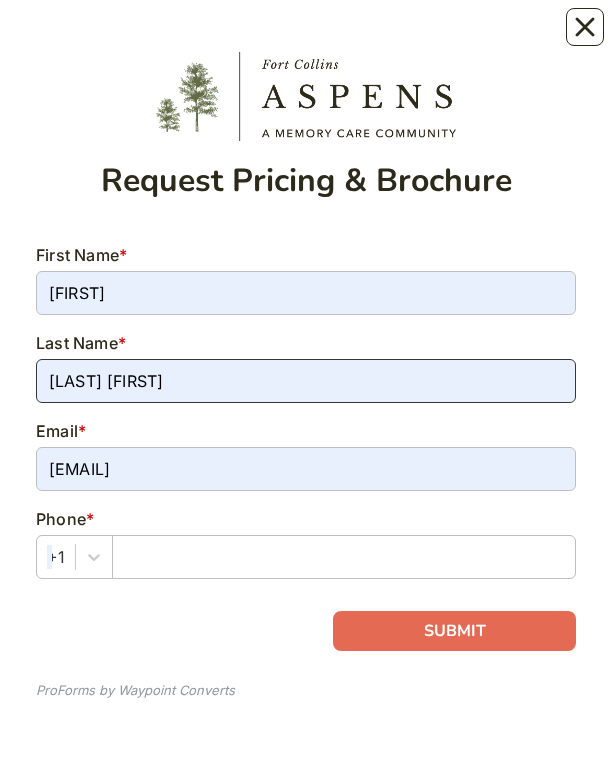 click on "[LAST] [FIRST]" at bounding box center (306, 381) 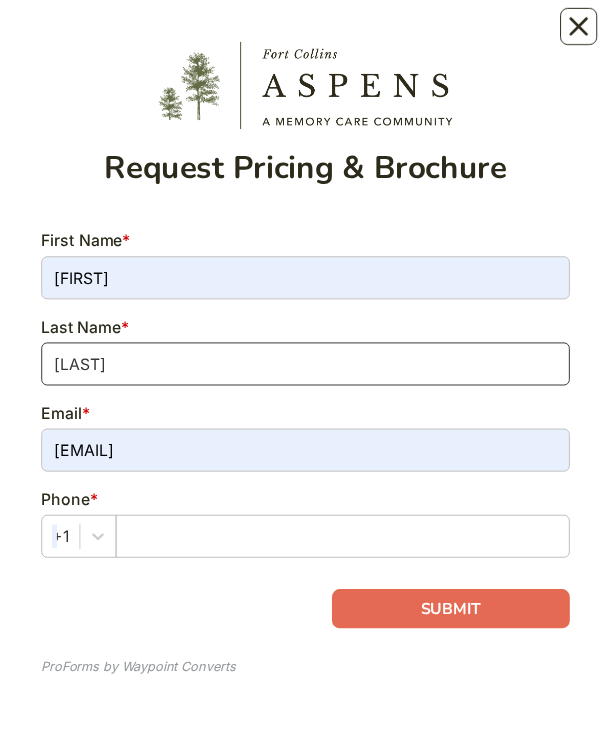 scroll, scrollTop: 25, scrollLeft: 0, axis: vertical 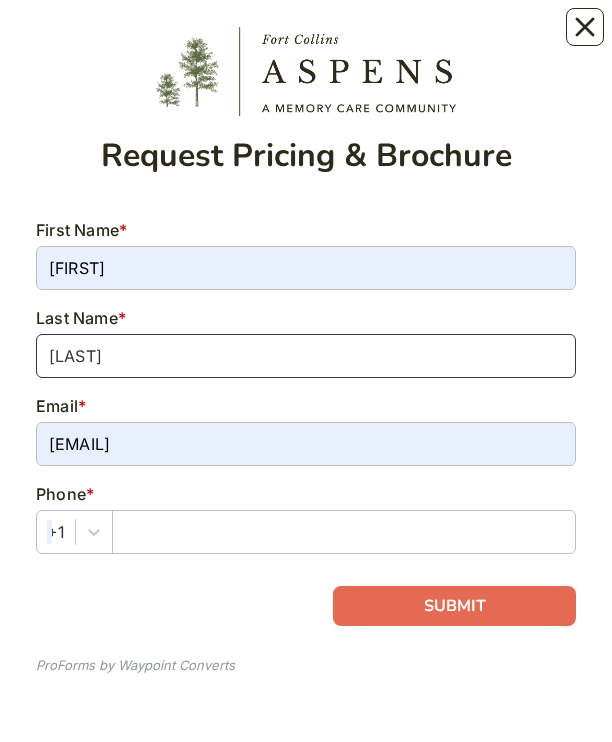 type on "[LAST]" 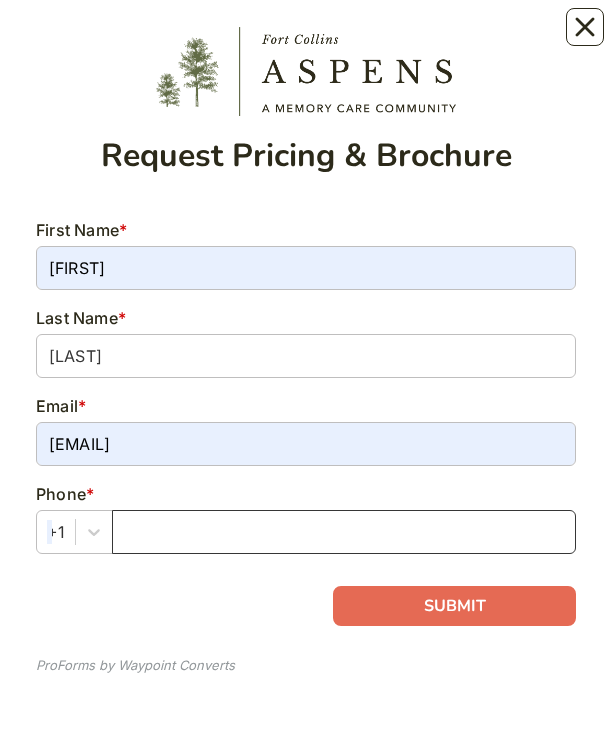 click at bounding box center (344, 532) 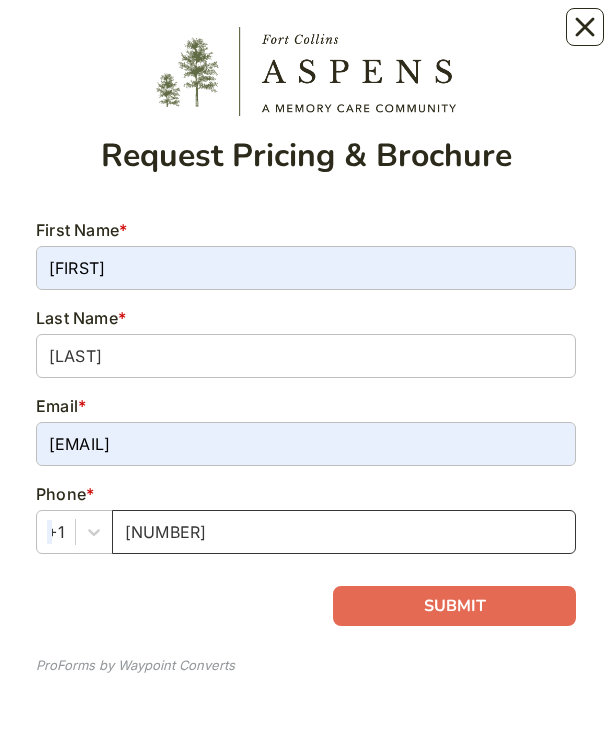 type on "[PHONE]" 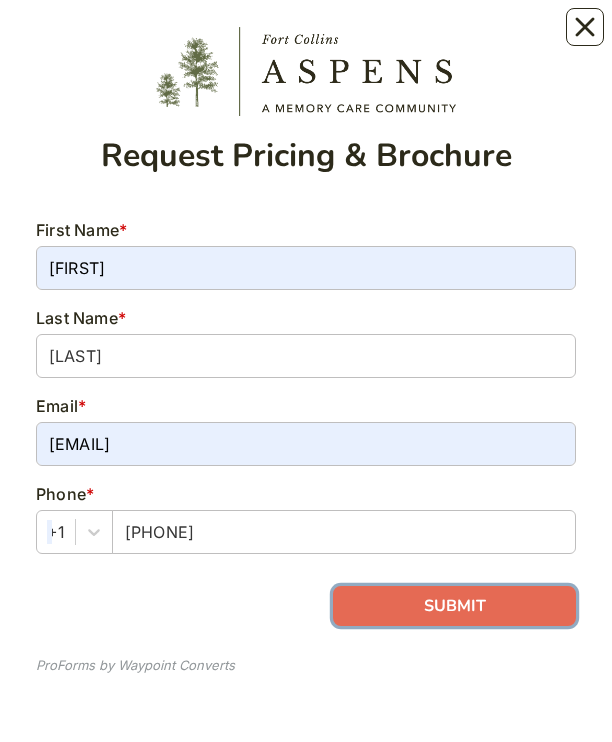 click on "SUBMIT" at bounding box center (454, 606) 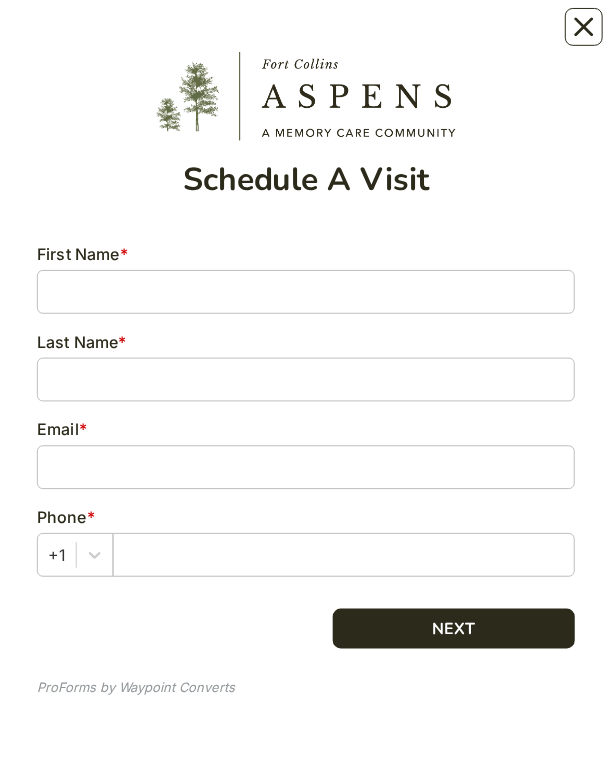 scroll, scrollTop: 0, scrollLeft: 0, axis: both 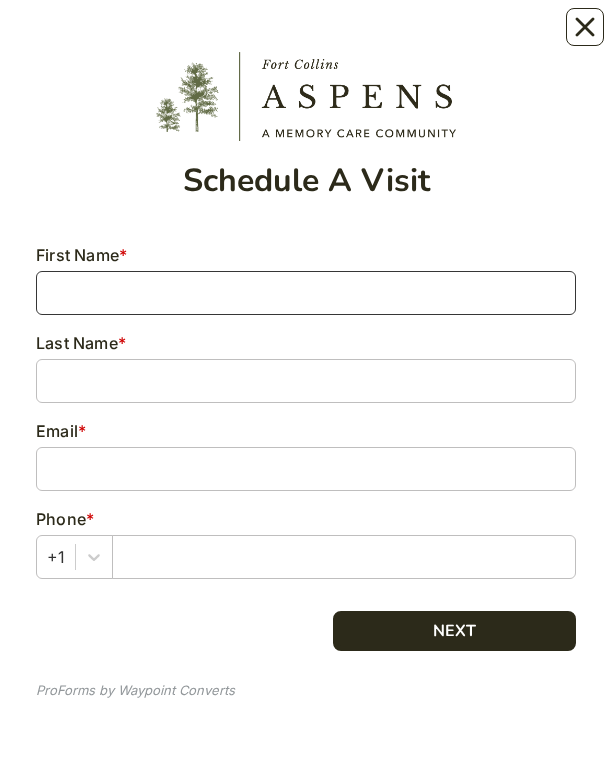 click at bounding box center (306, 293) 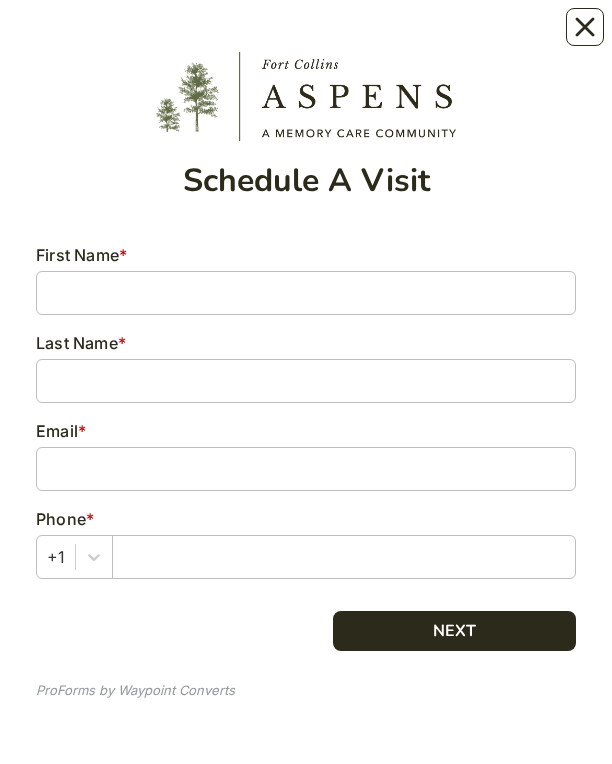 type on "[LAST]" 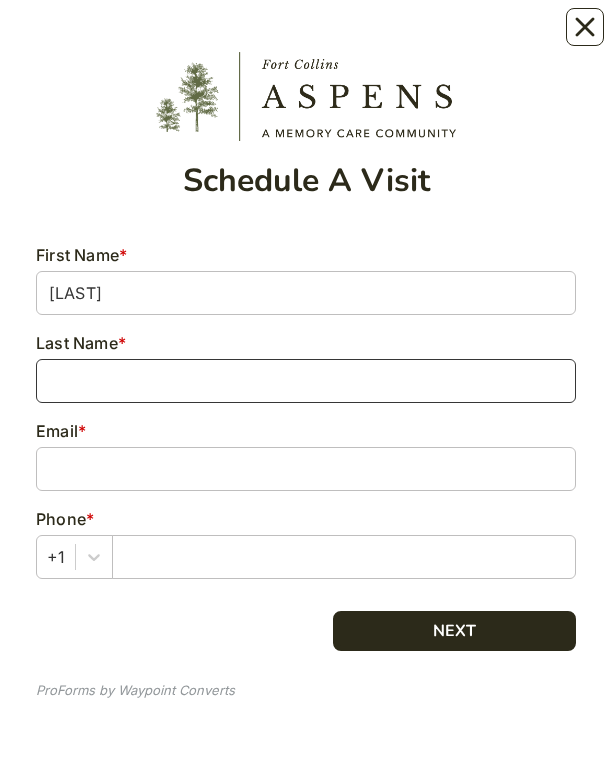 type on "[LAST] [LAST]" 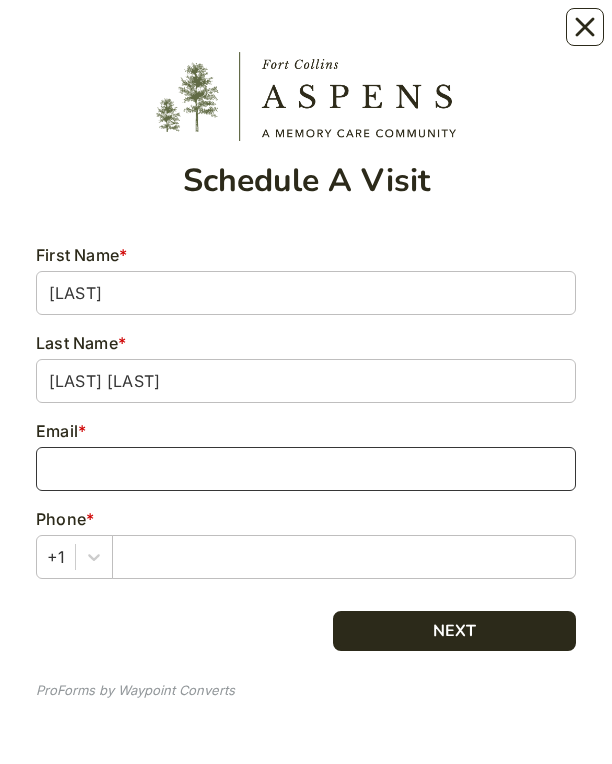type on "[EMAIL]" 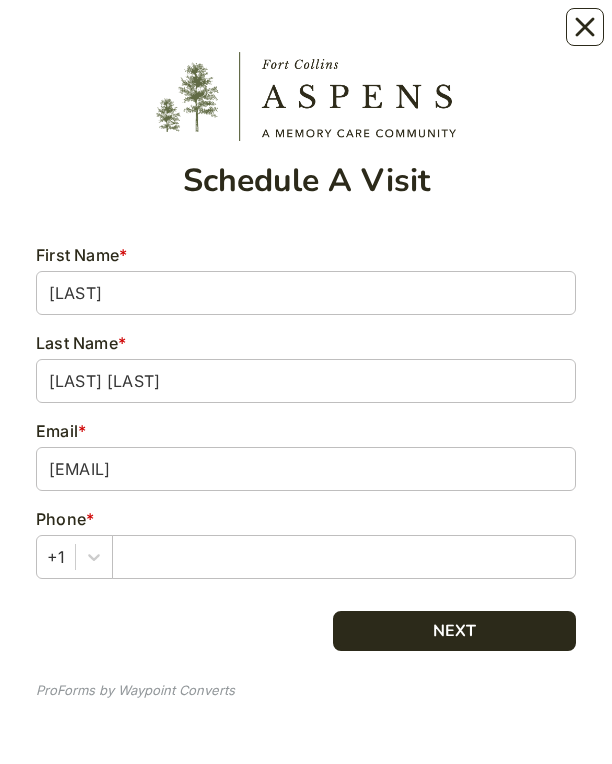 type on "[PHONE]" 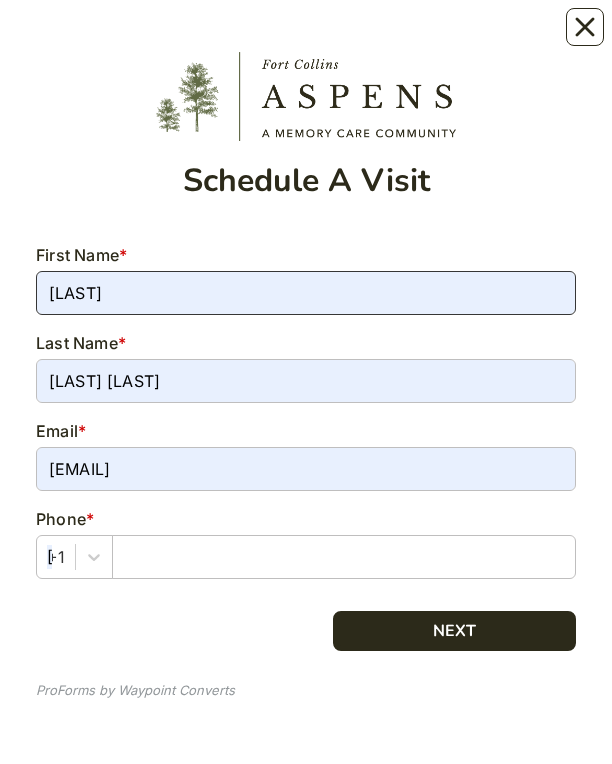 type 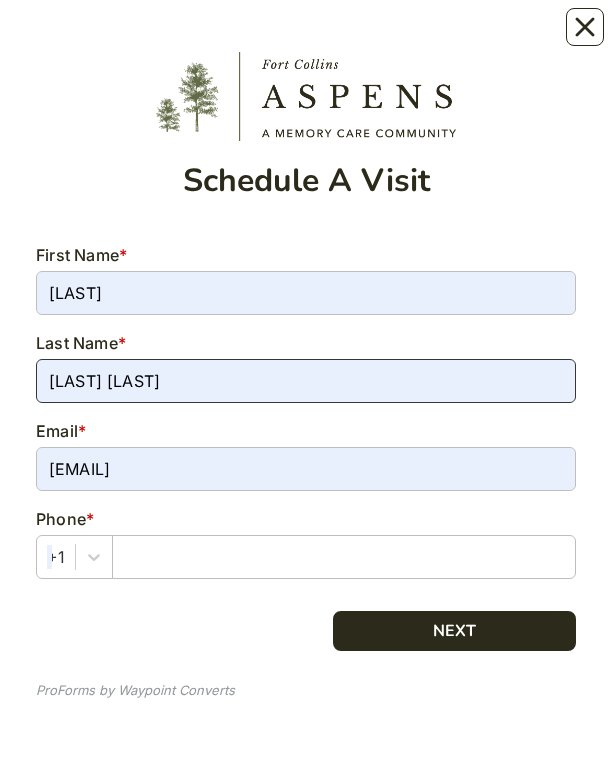 click on "Richards Moyer" at bounding box center (306, 381) 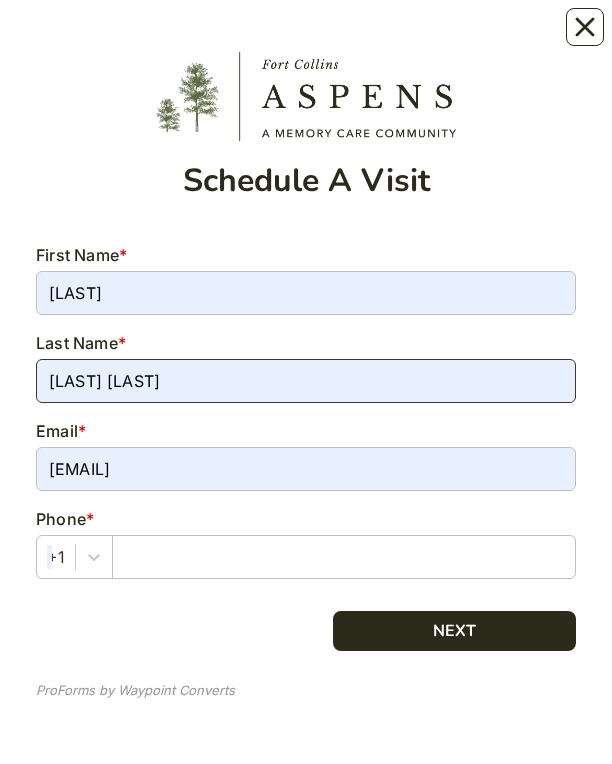 click on "Richards Moyer" at bounding box center [306, 381] 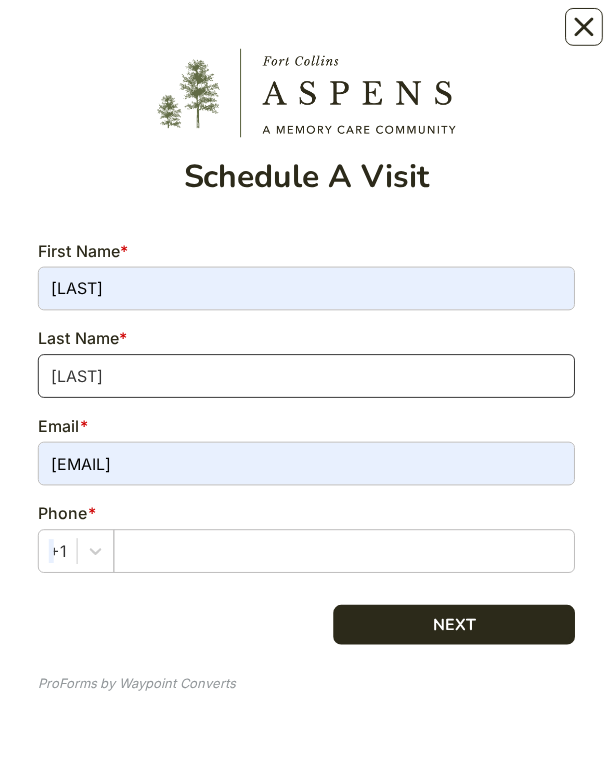 scroll, scrollTop: 8, scrollLeft: 0, axis: vertical 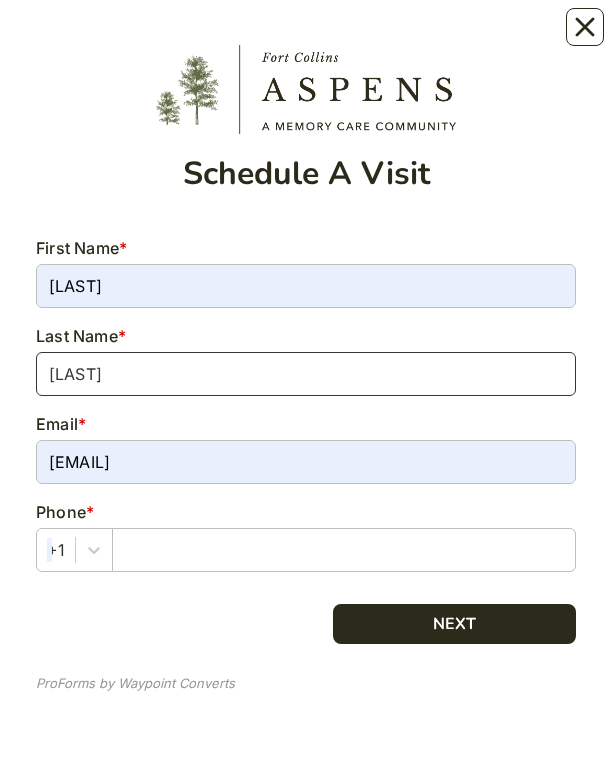 type on "Richards" 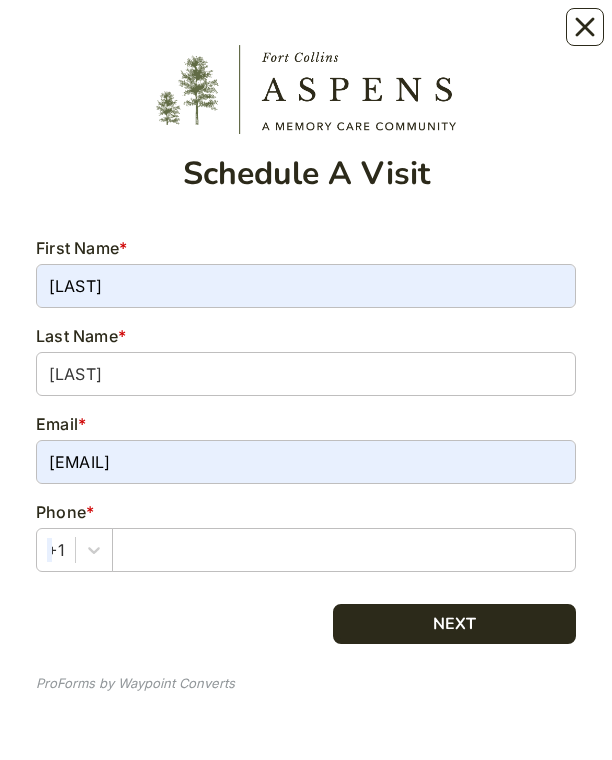 click on "Phone *" at bounding box center (306, 512) 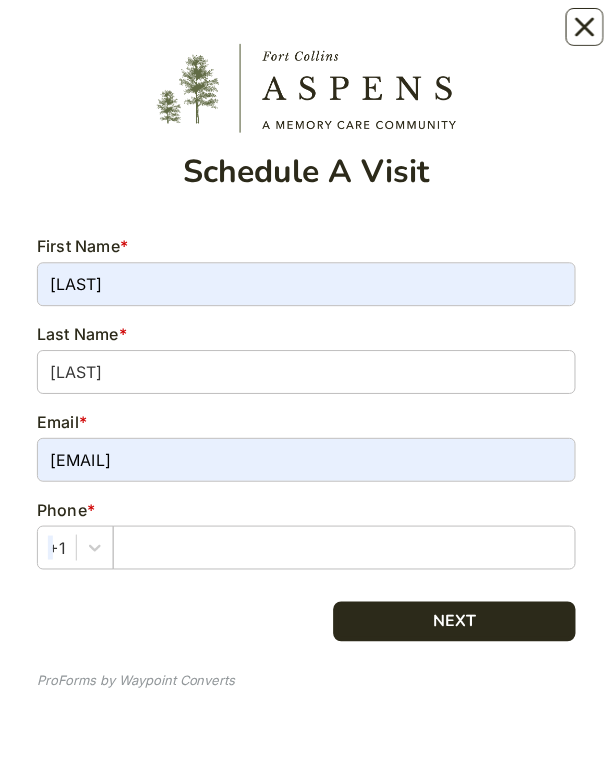 scroll, scrollTop: 10, scrollLeft: 0, axis: vertical 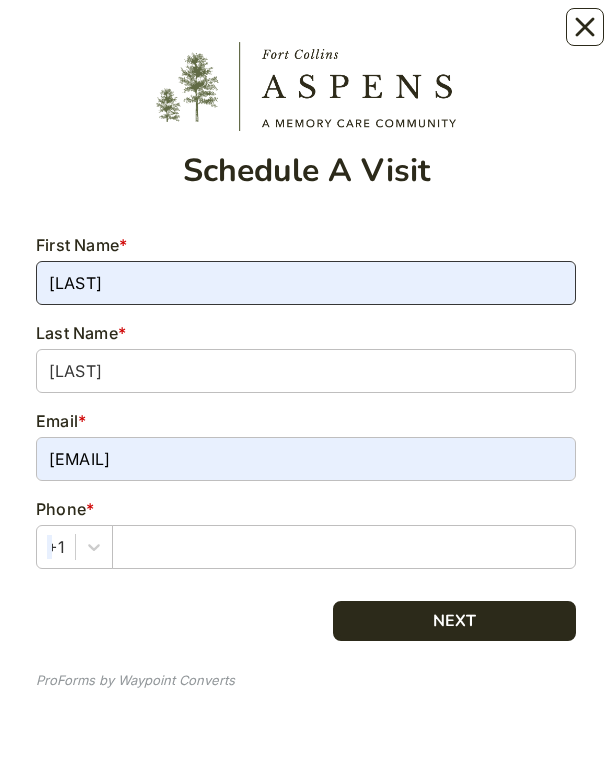 click on "Emily" at bounding box center [306, 283] 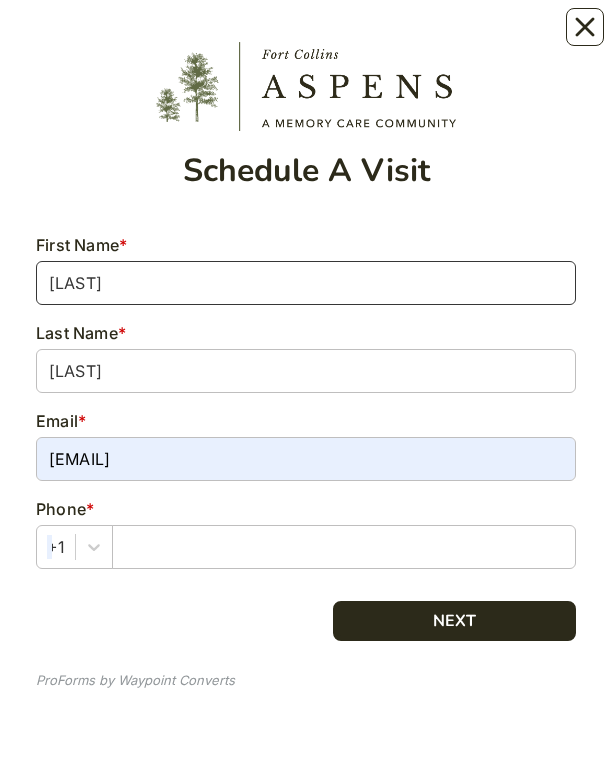 type on "Emily" 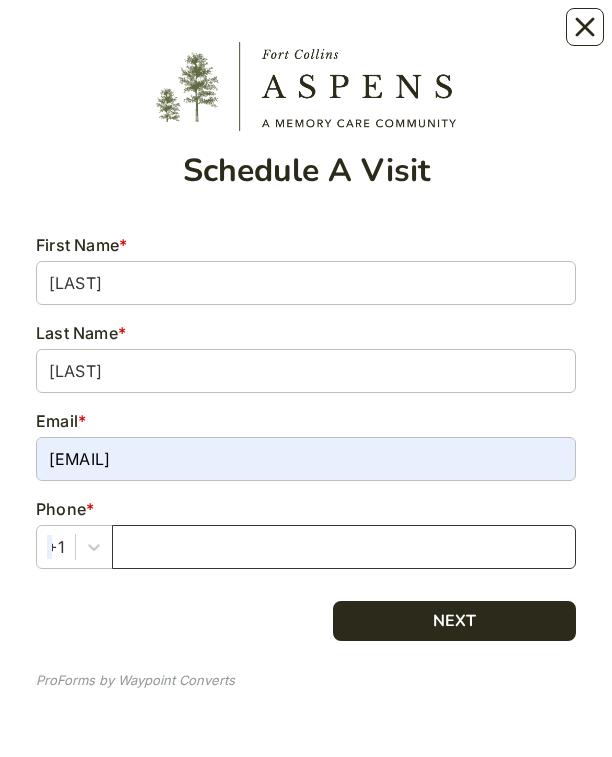 click at bounding box center (344, 547) 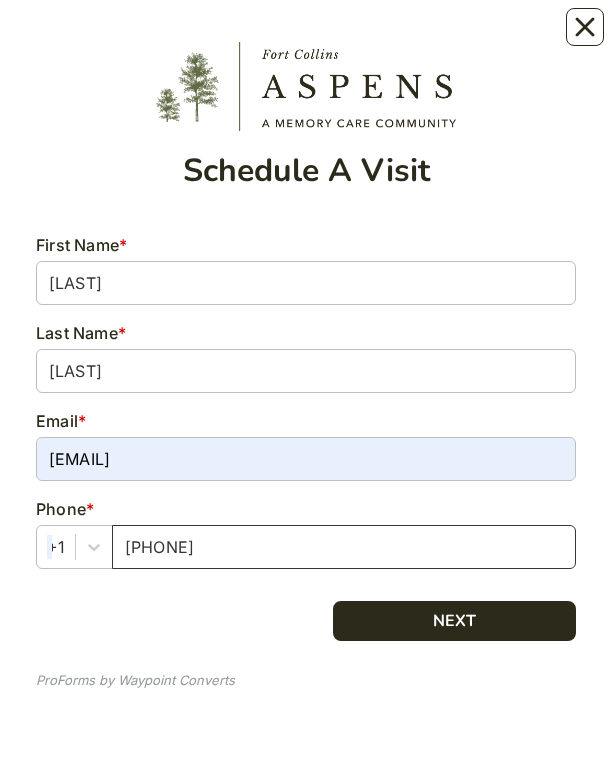 type on "9709882492" 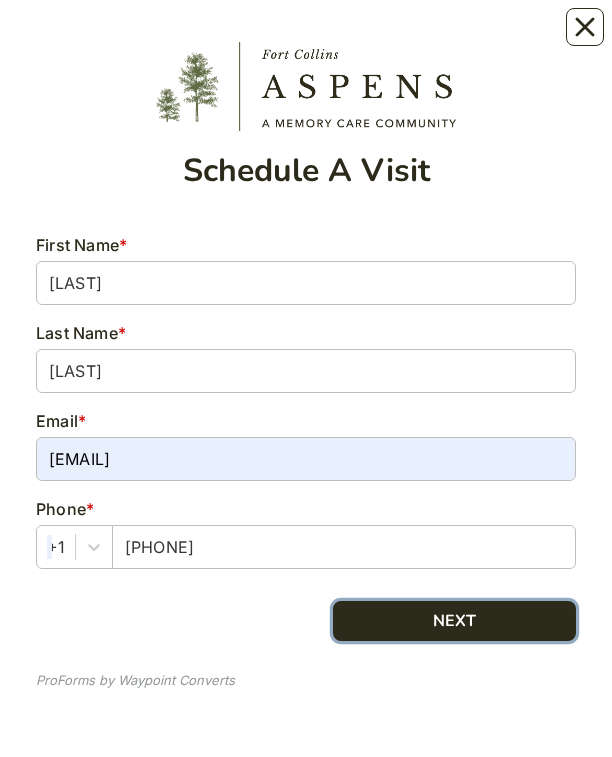 click on "NEXT" at bounding box center [454, 621] 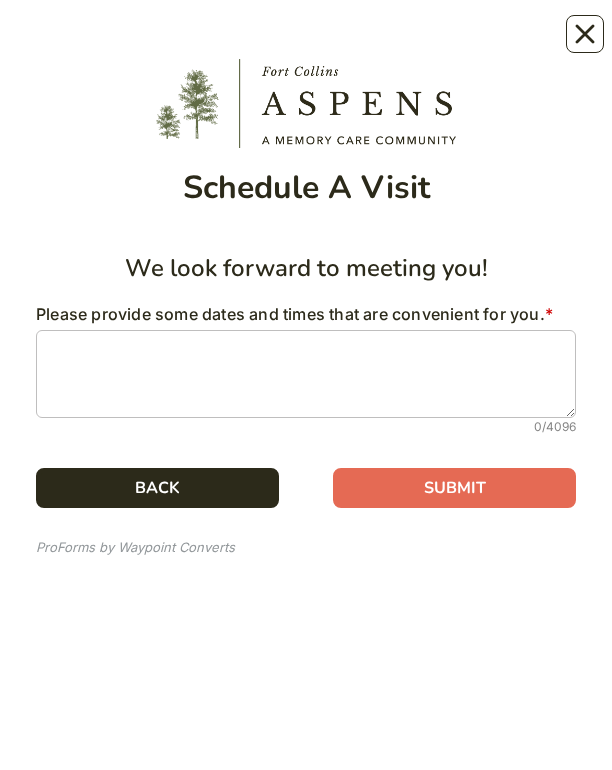 scroll, scrollTop: 0, scrollLeft: 0, axis: both 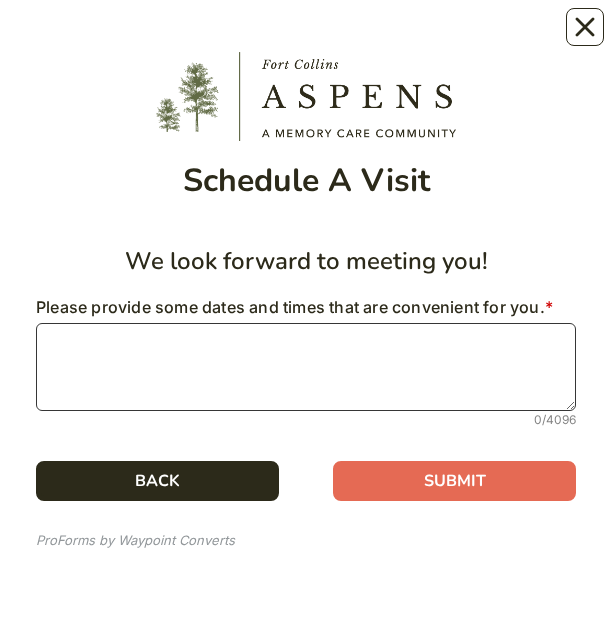 click at bounding box center [306, 367] 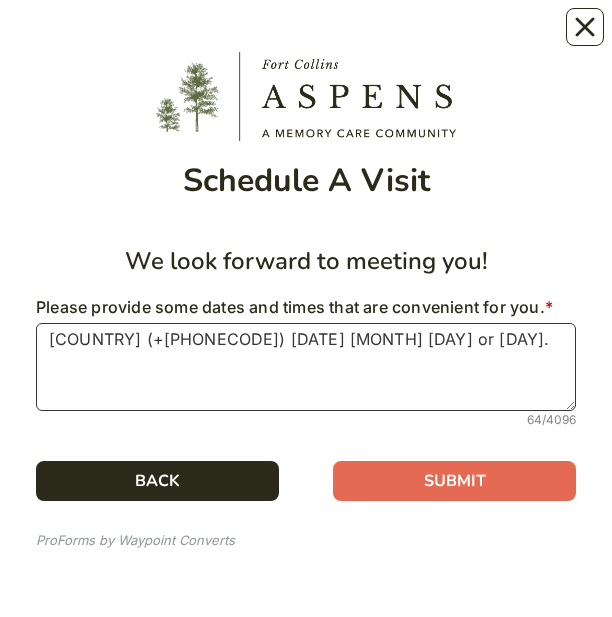 type on "We’d love to take a tour this Saturday or Sunday; August 2 or 3." 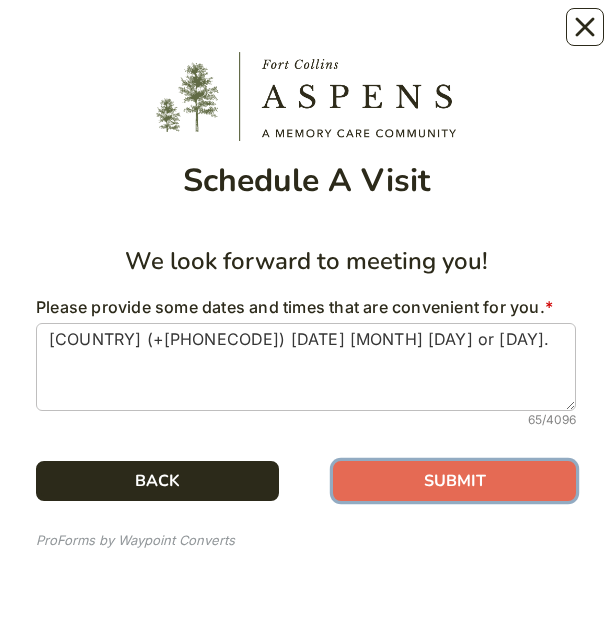 click on "SUBMIT" at bounding box center [454, 481] 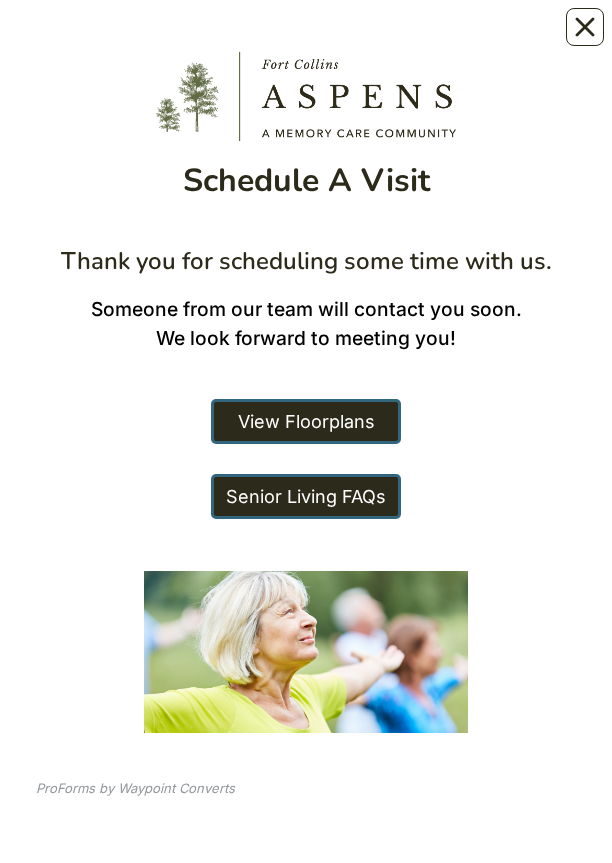 click on "View Floorplans" at bounding box center (306, 421) 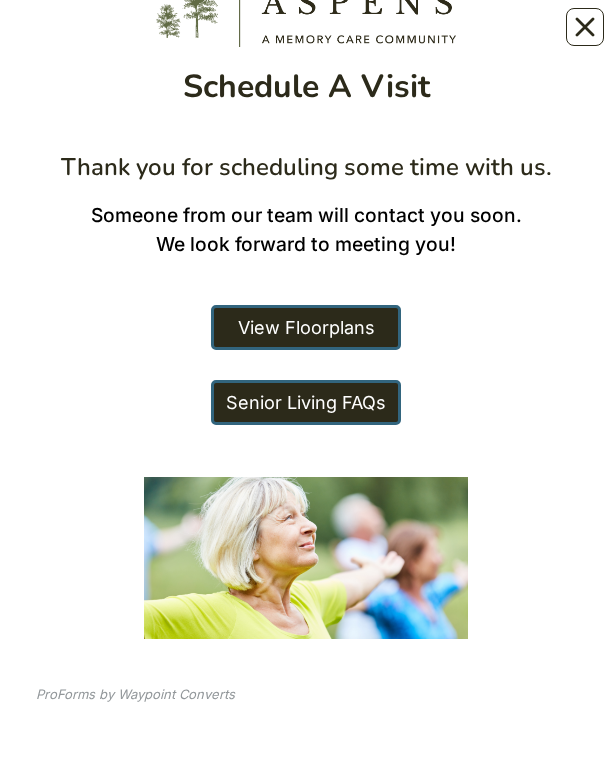 scroll, scrollTop: 93, scrollLeft: 0, axis: vertical 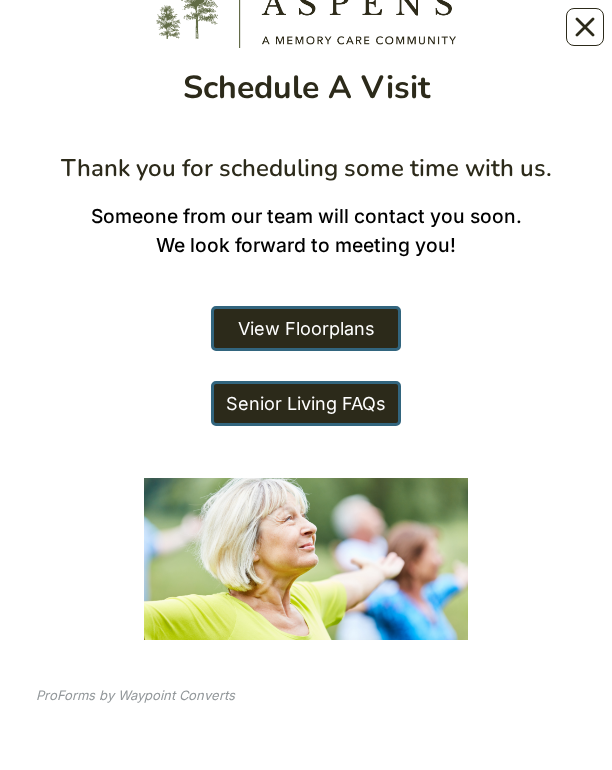 click on "View Floorplans" at bounding box center (306, 328) 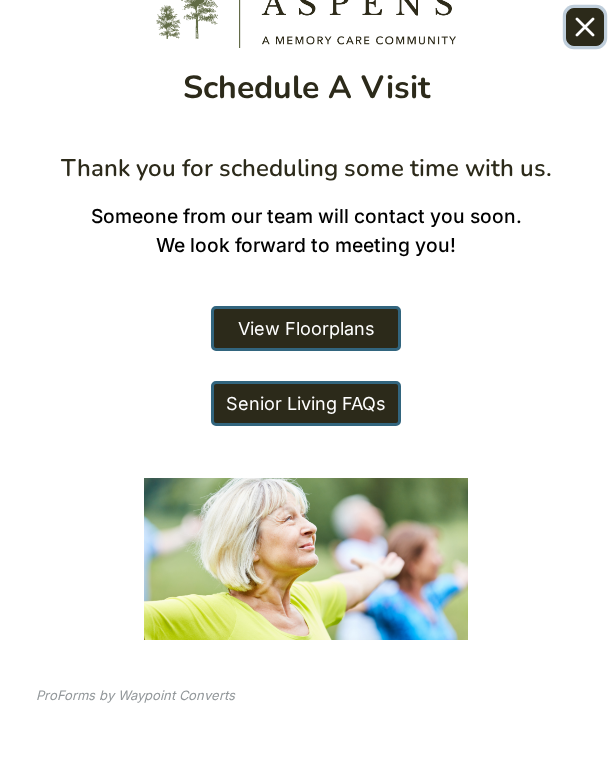 click at bounding box center (585, 27) 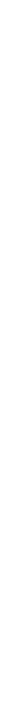 scroll, scrollTop: 0, scrollLeft: 0, axis: both 